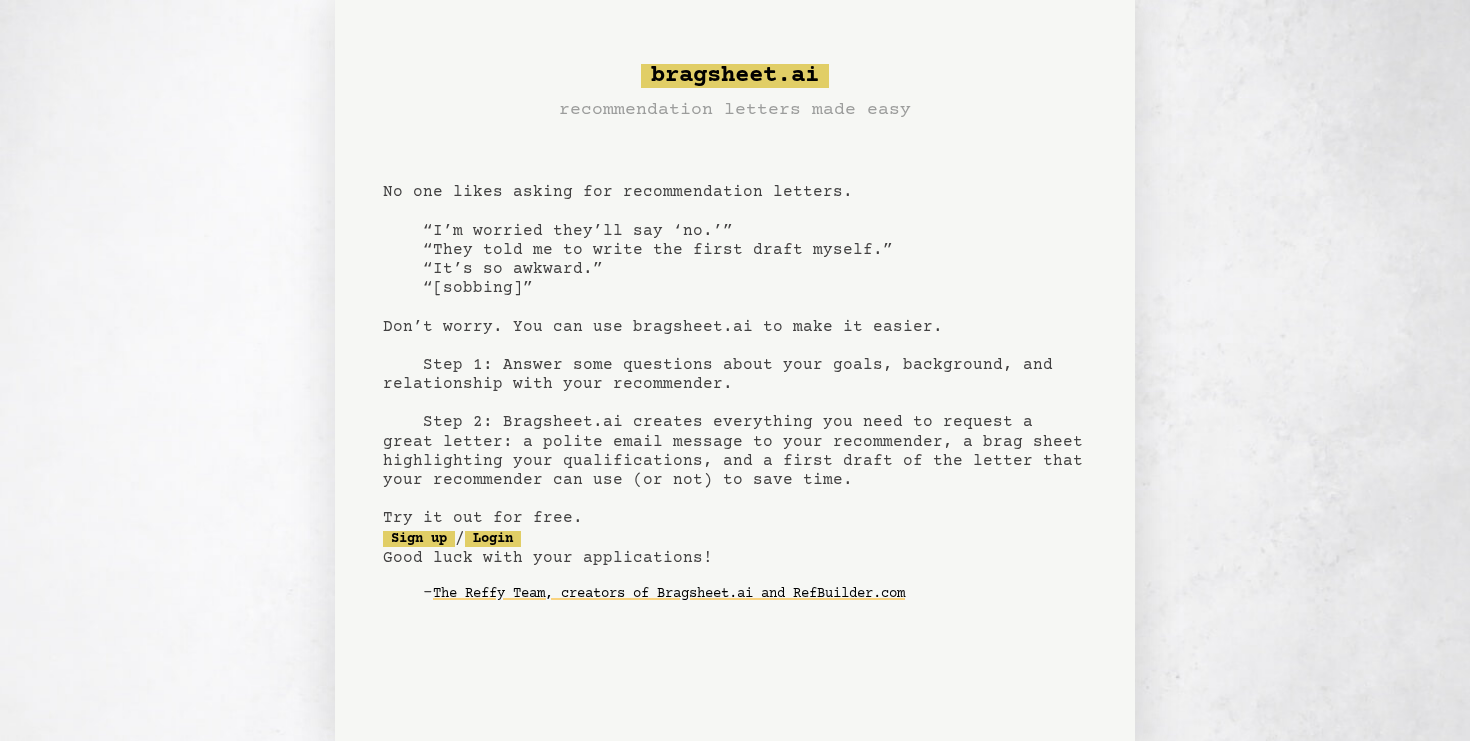 scroll, scrollTop: 73, scrollLeft: 0, axis: vertical 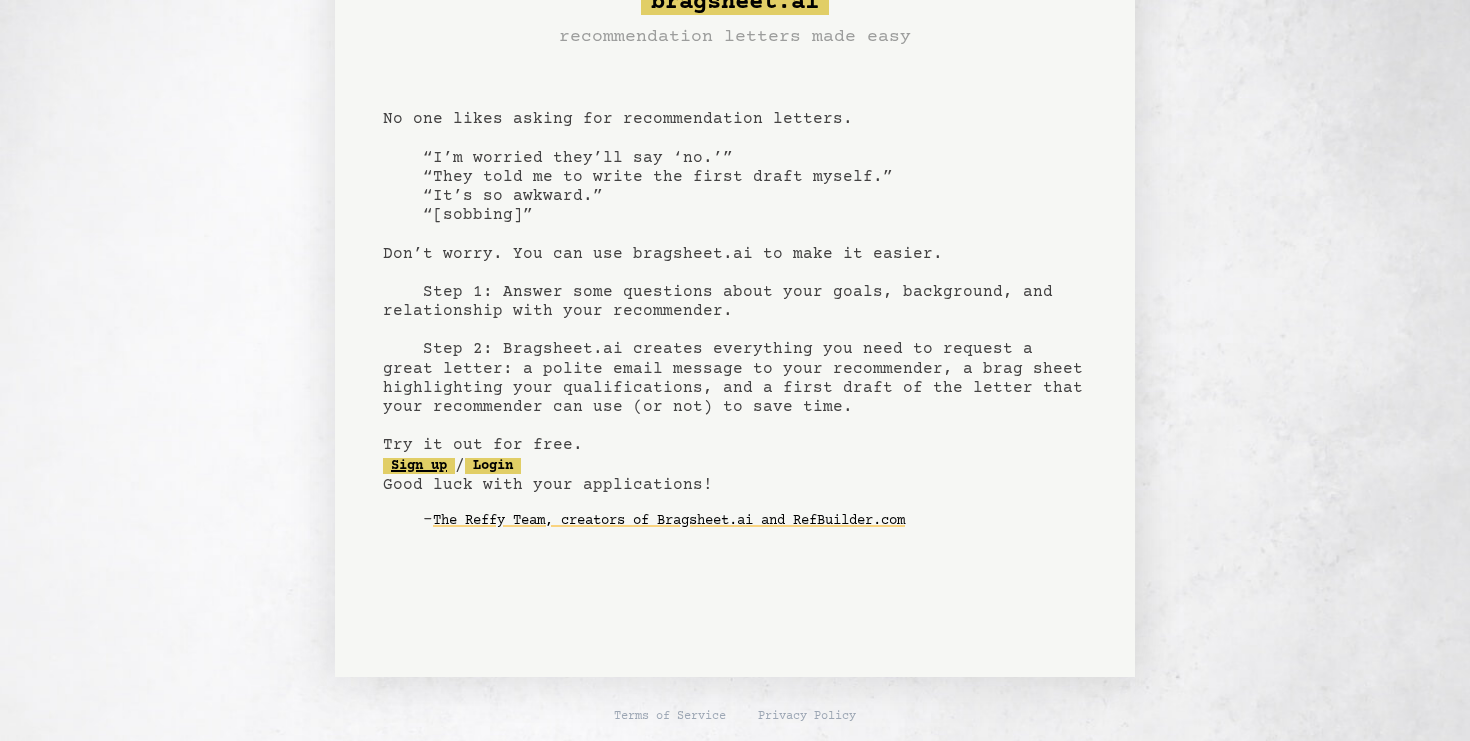 click on "Sign up" at bounding box center (419, 466) 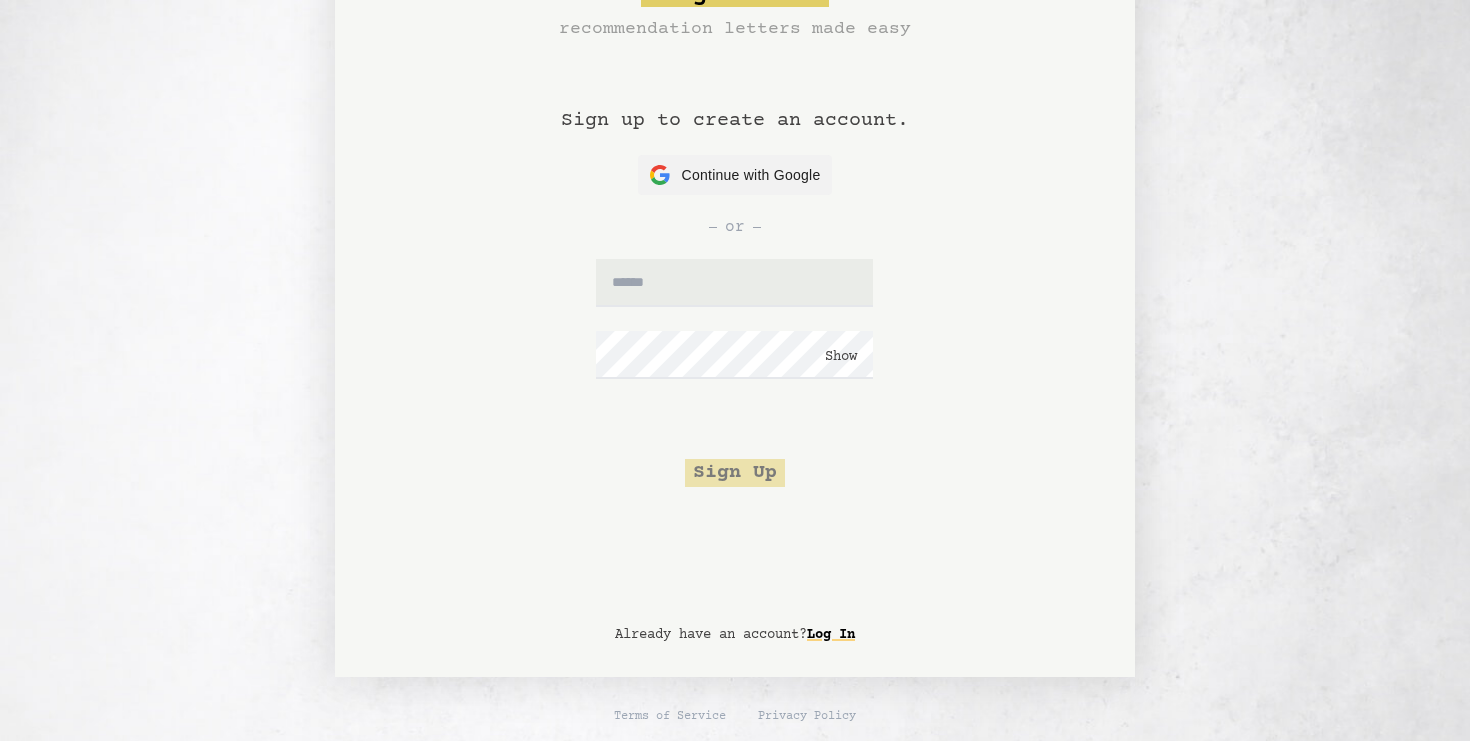 scroll, scrollTop: 0, scrollLeft: 0, axis: both 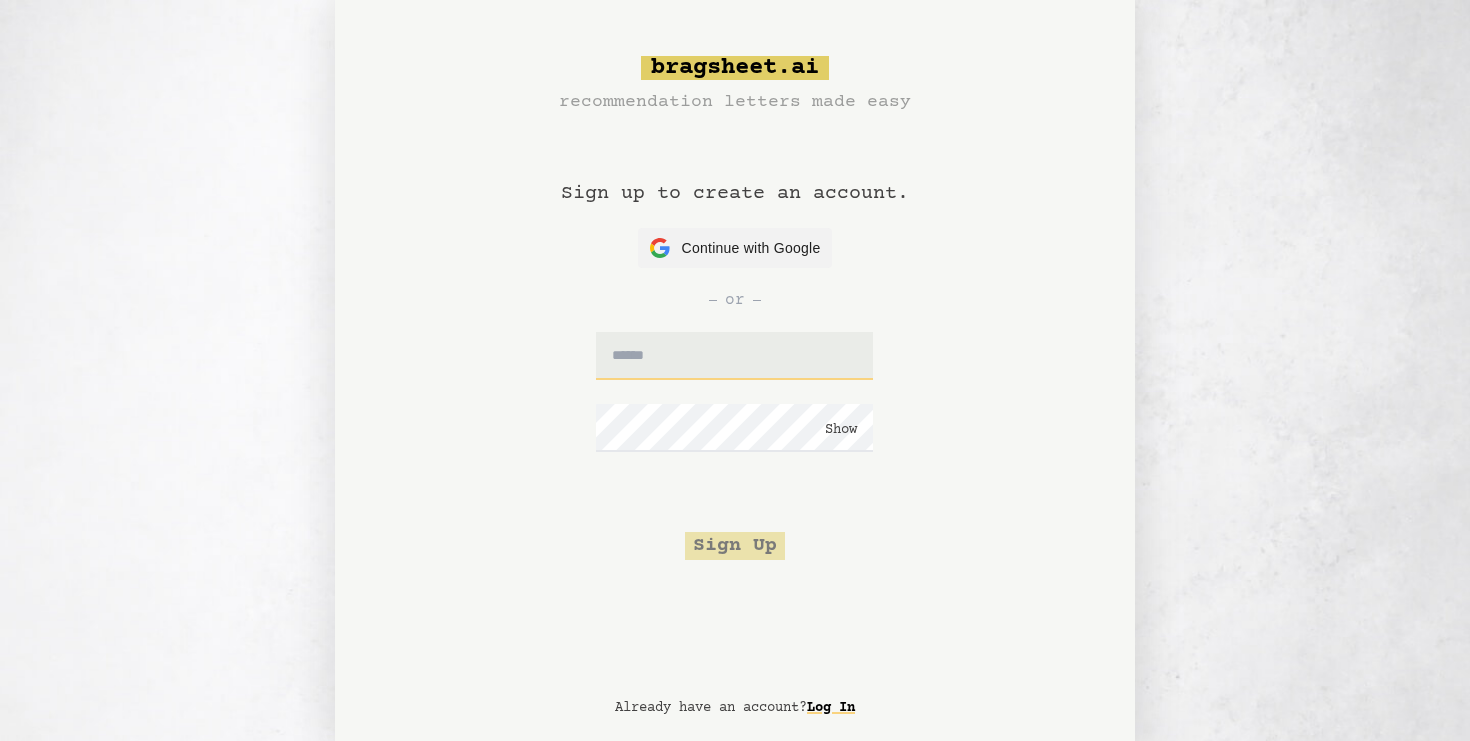 click at bounding box center [734, 356] 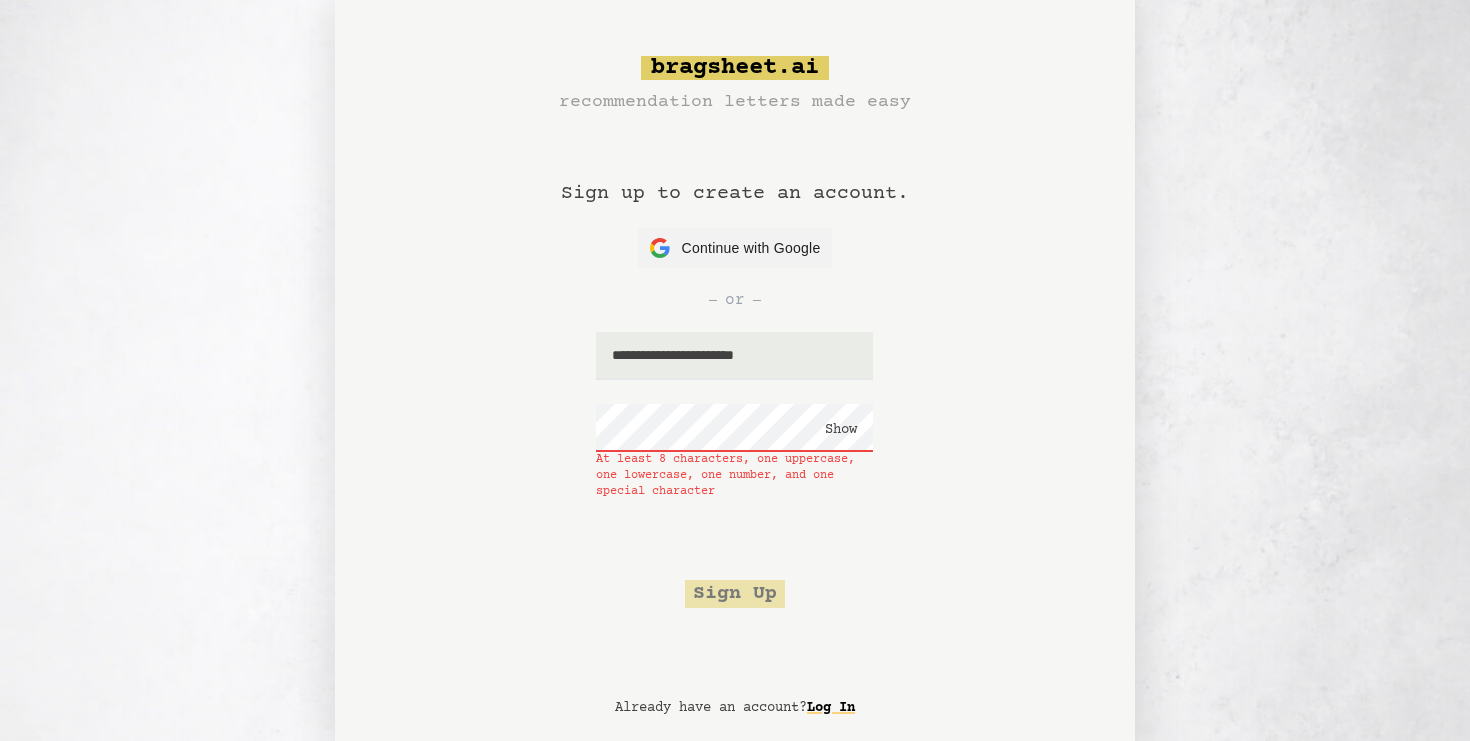 click on "Show" at bounding box center (841, 430) 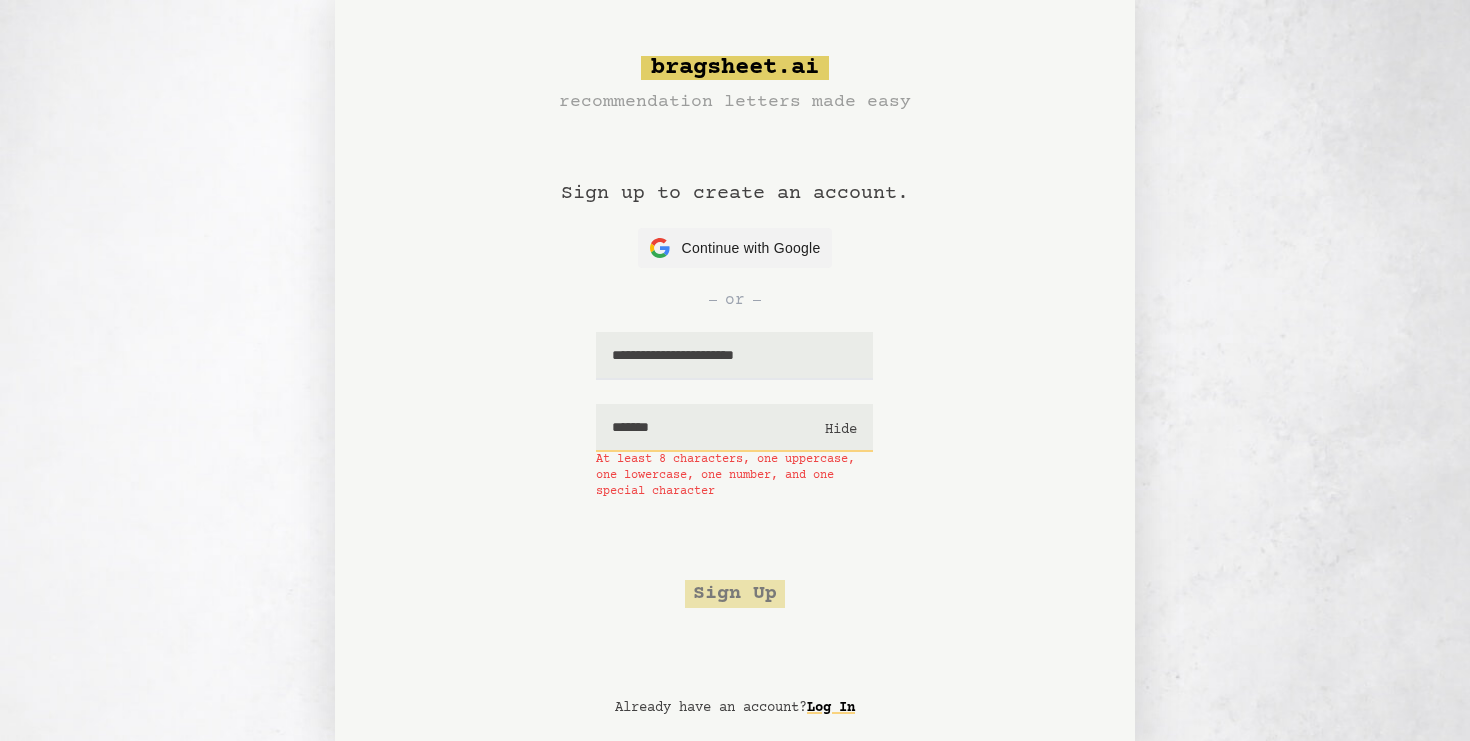 click on "*******" at bounding box center [734, 428] 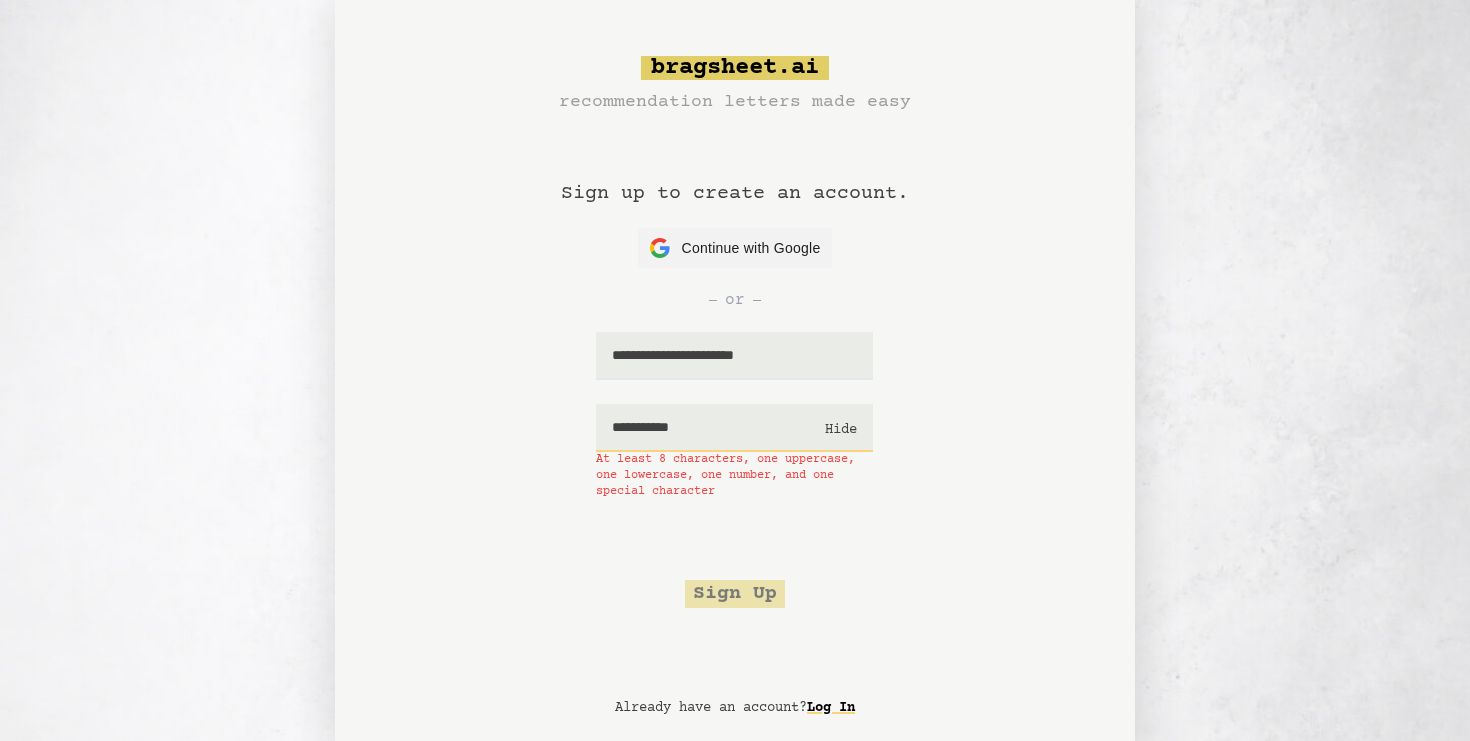 type on "**********" 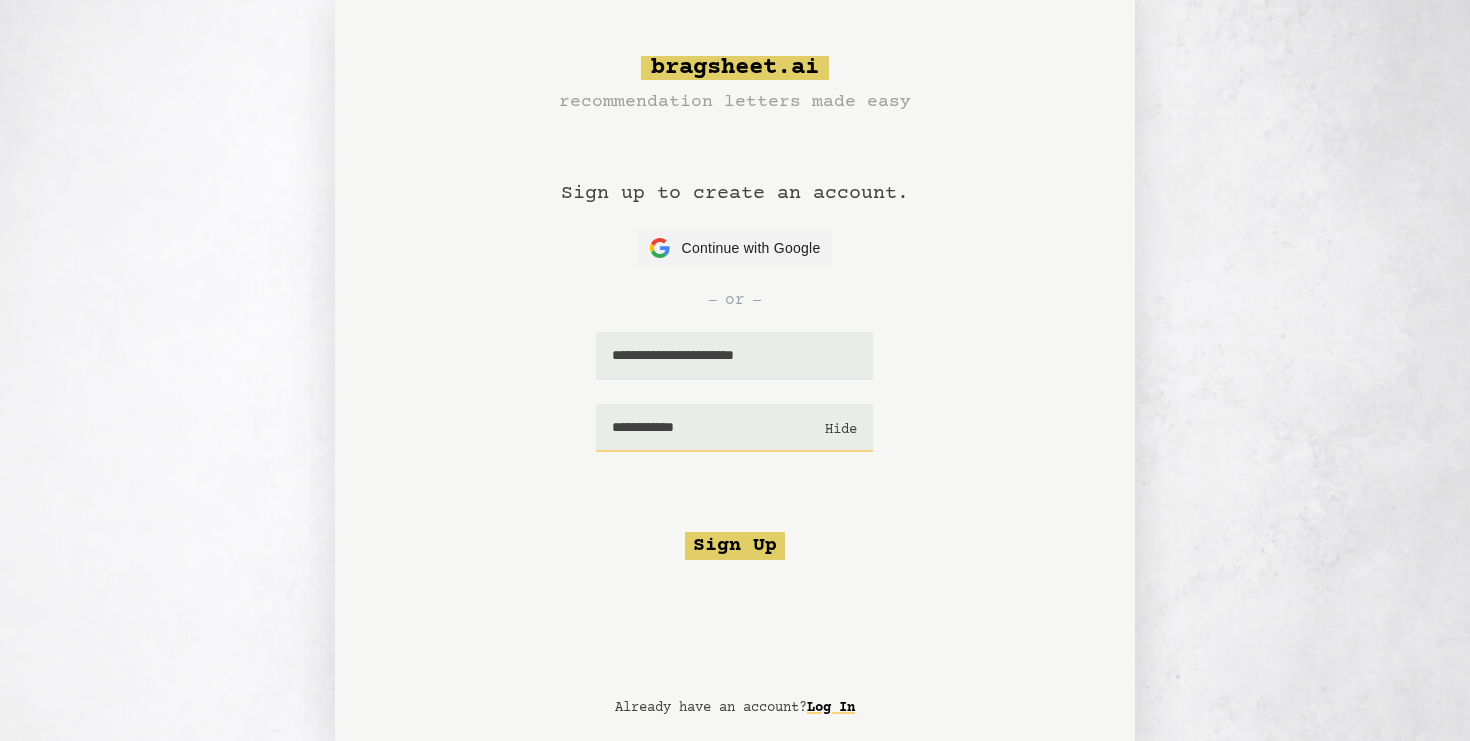 click on "Hide" at bounding box center (841, 430) 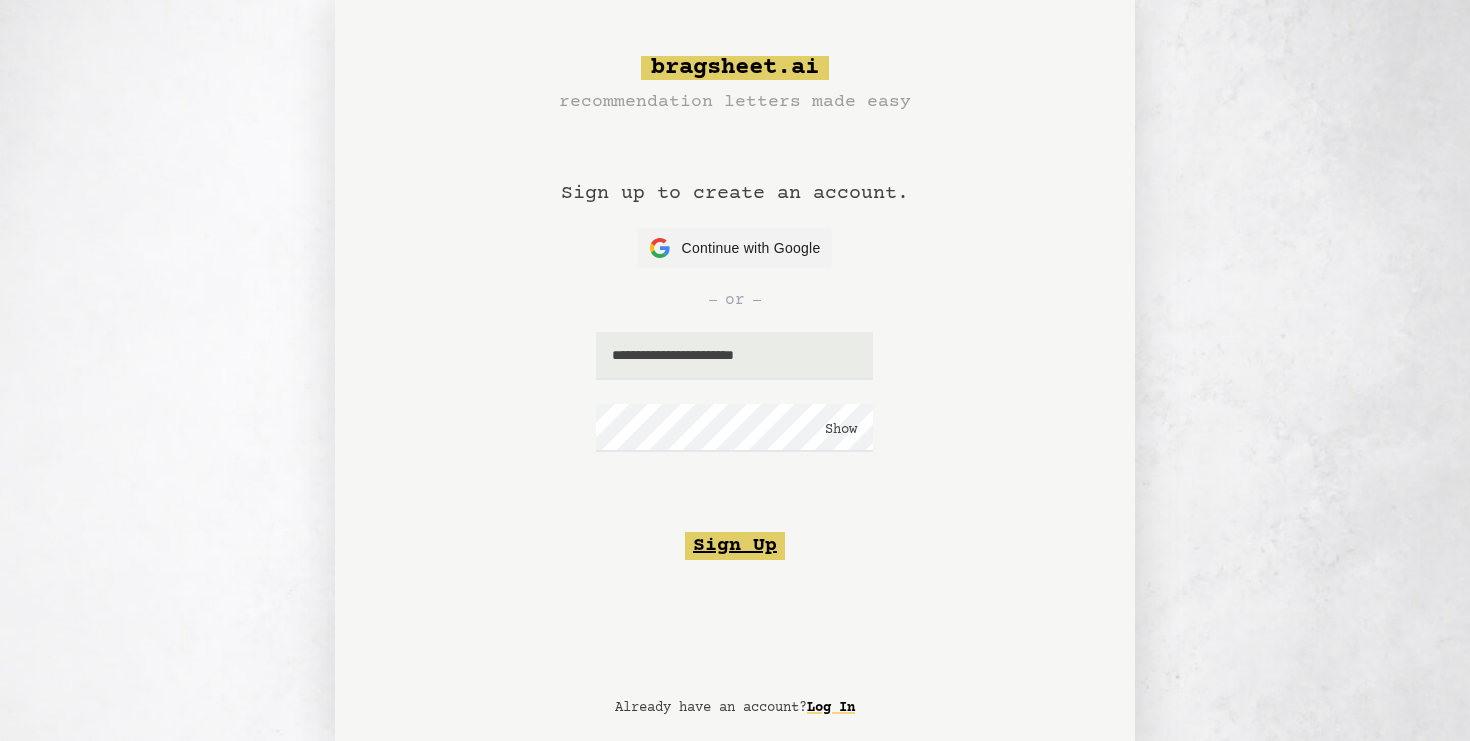click on "Sign Up" at bounding box center (735, 546) 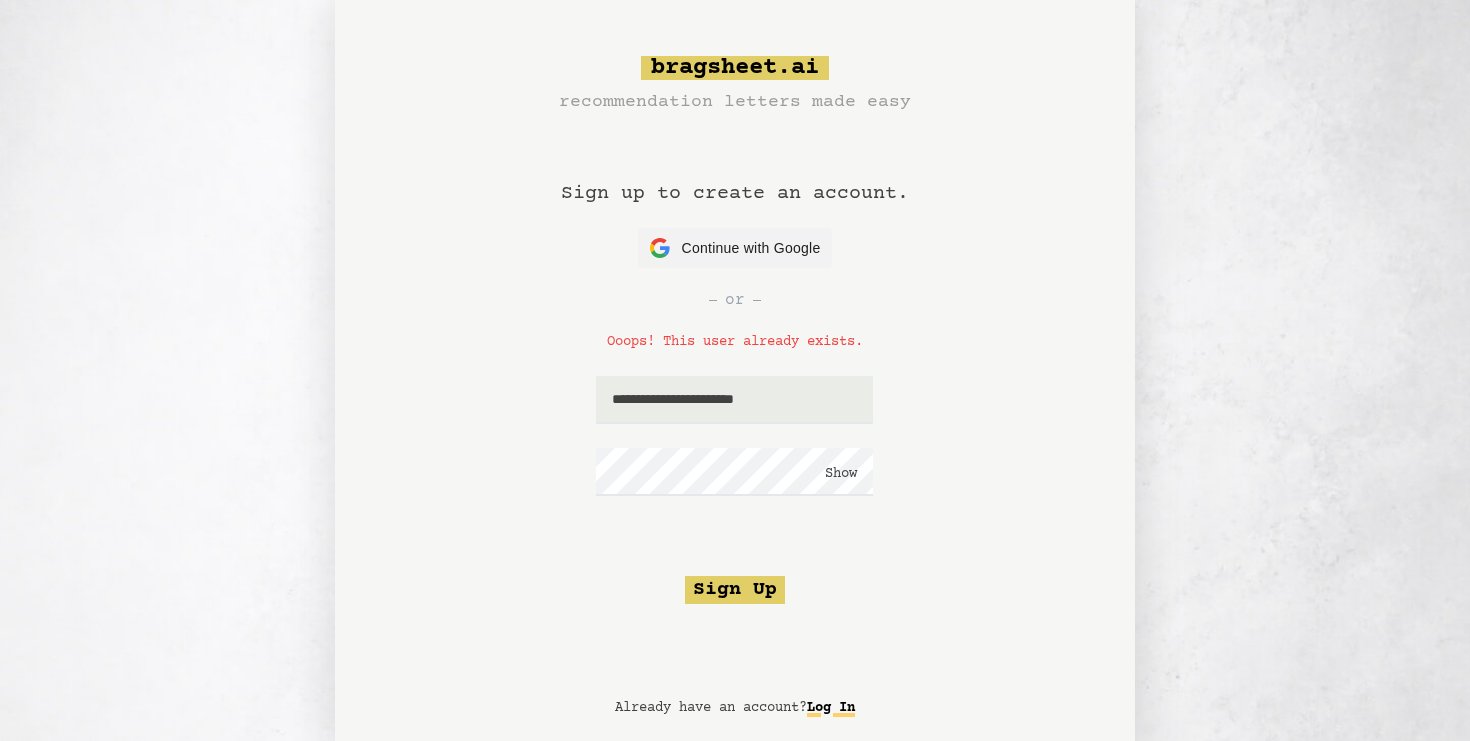 click on "Log In" at bounding box center [831, 708] 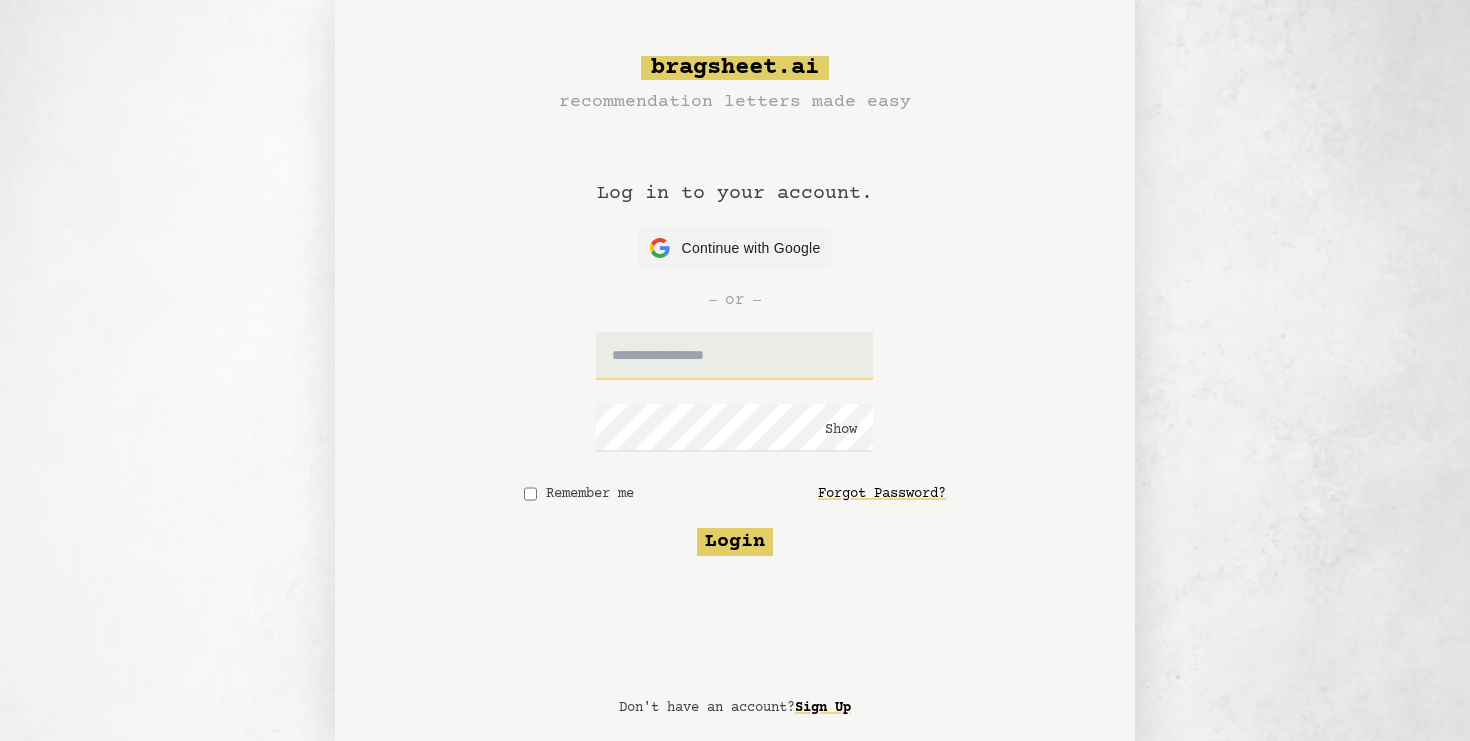 click at bounding box center [734, 356] 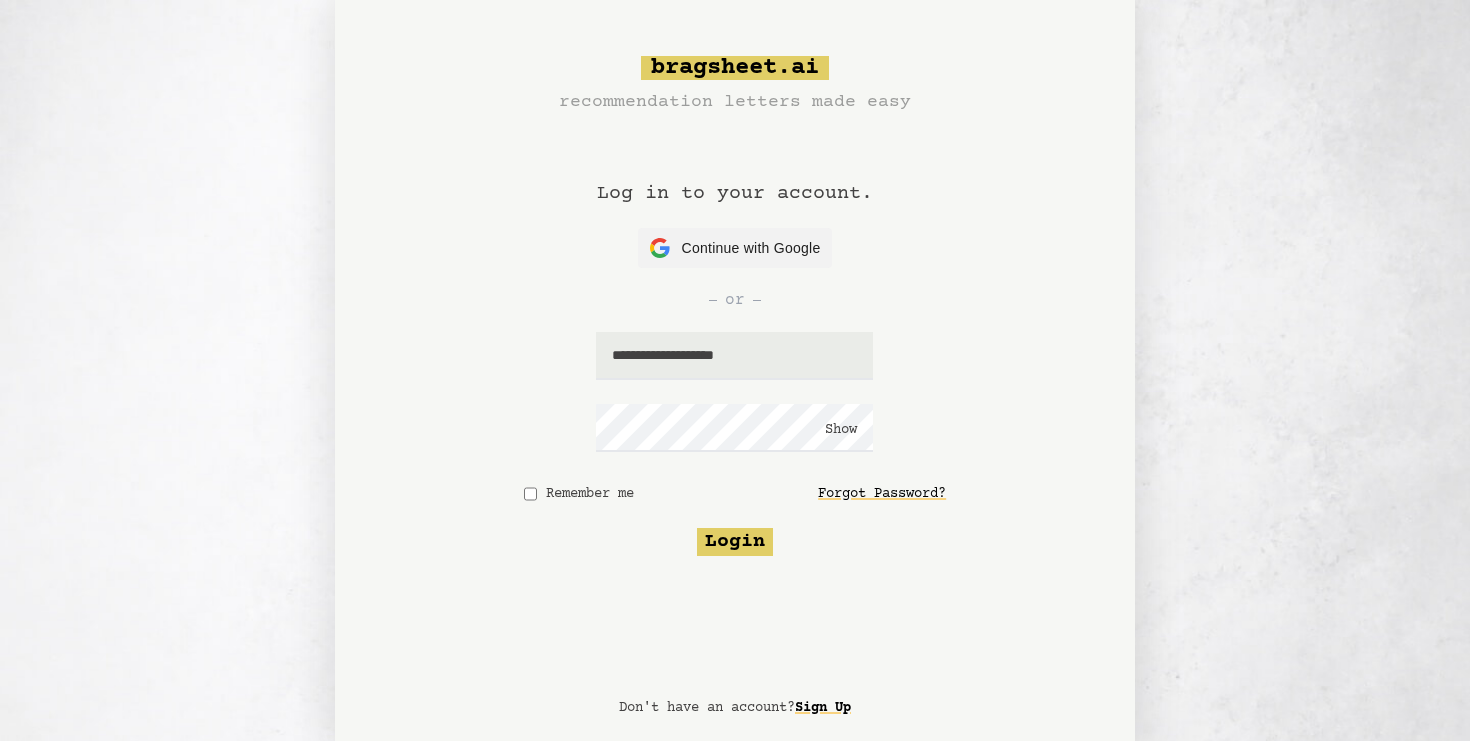 click on "**********" 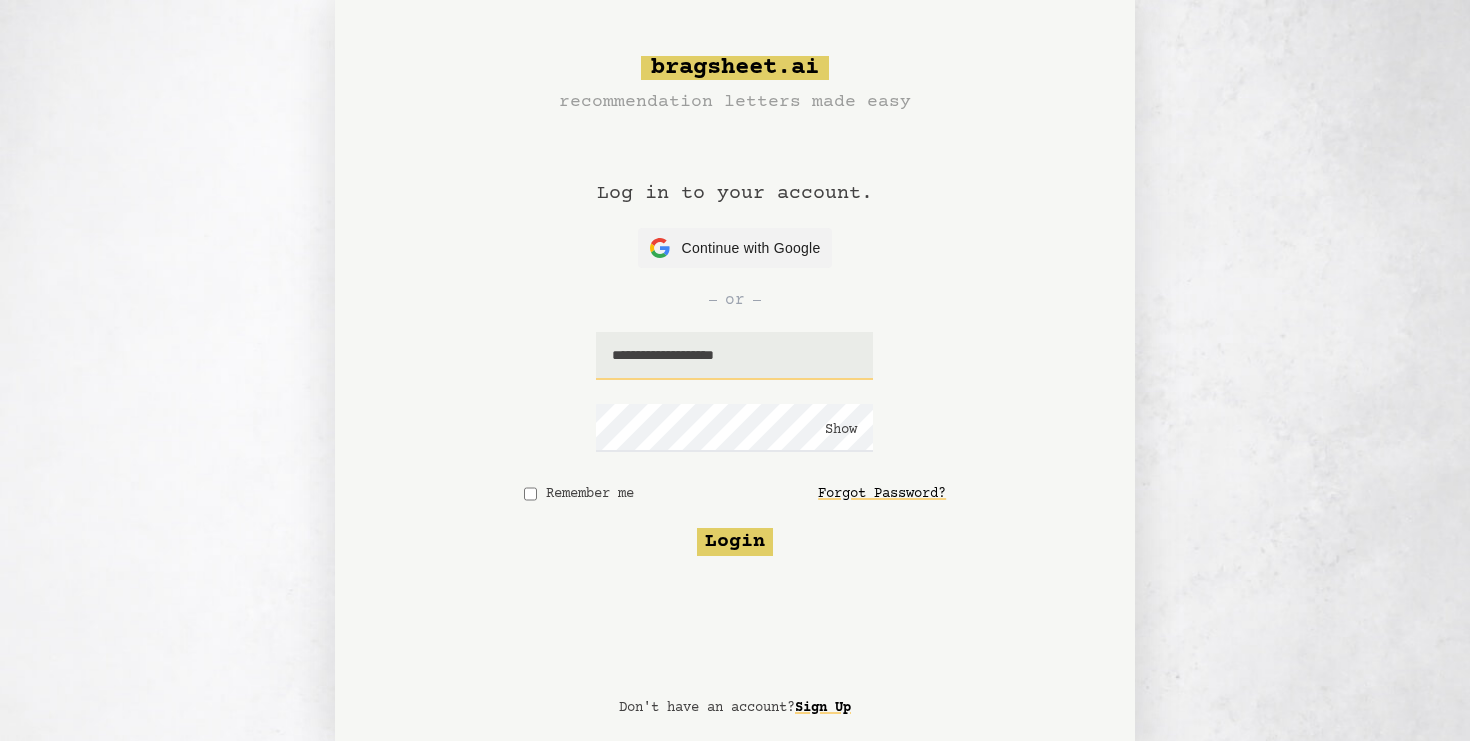 drag, startPoint x: 770, startPoint y: 366, endPoint x: 542, endPoint y: 355, distance: 228.2652 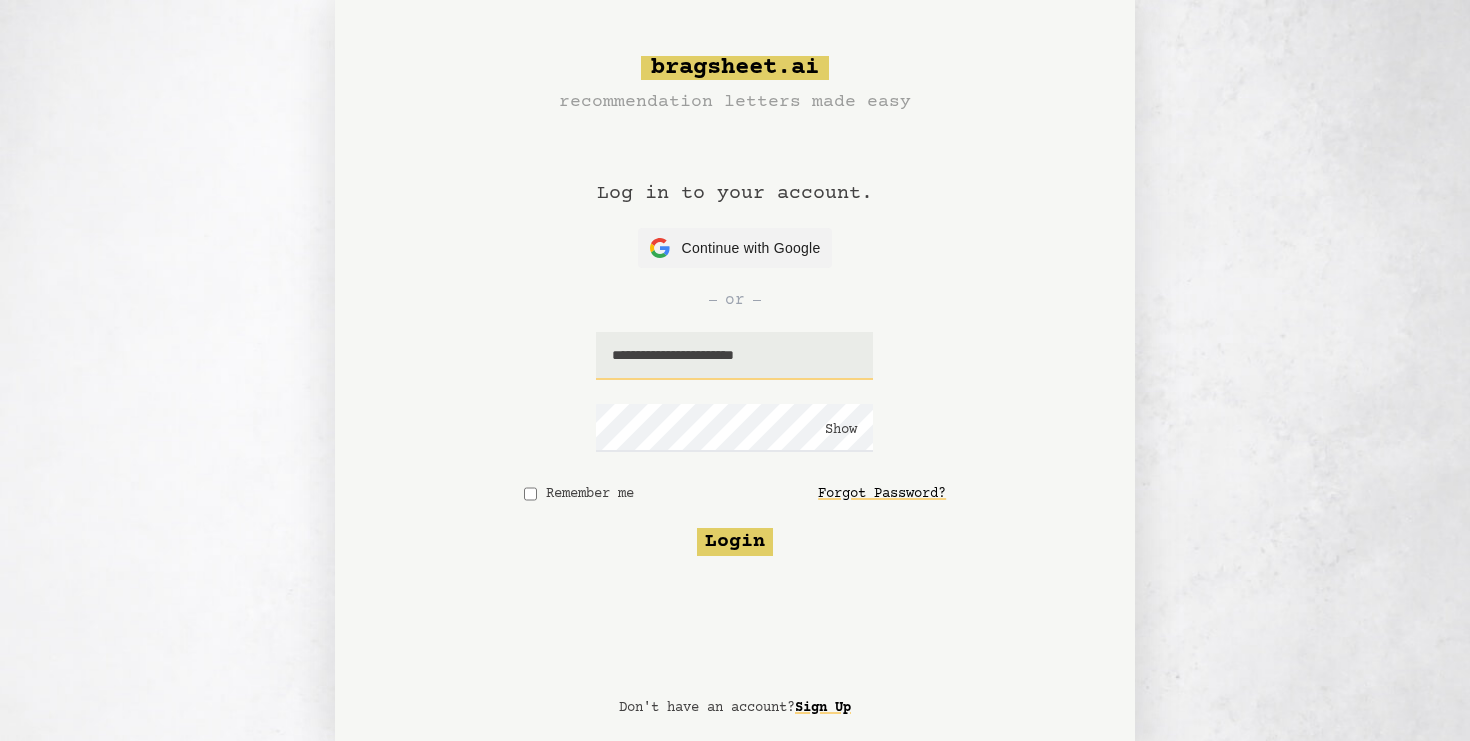 type on "**********" 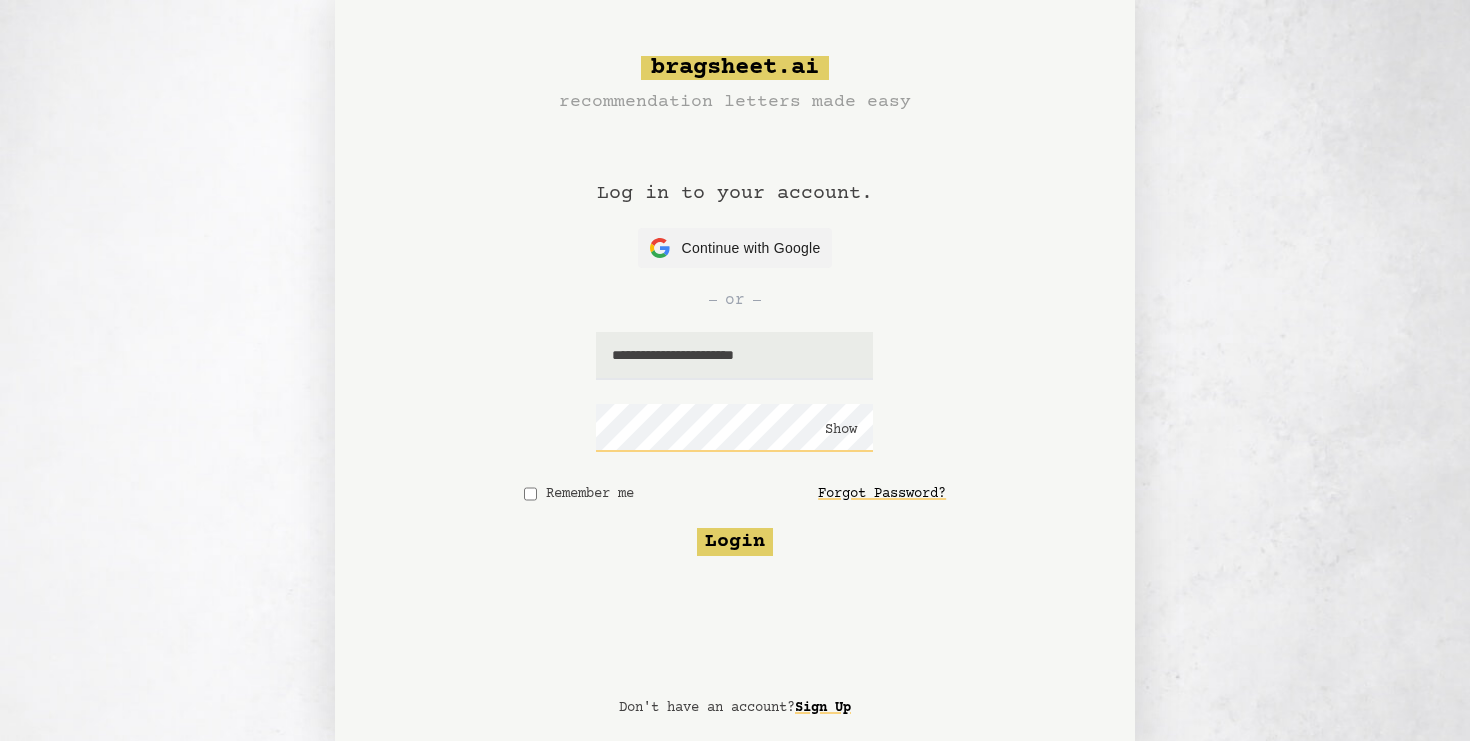 click on "Show" at bounding box center [841, 430] 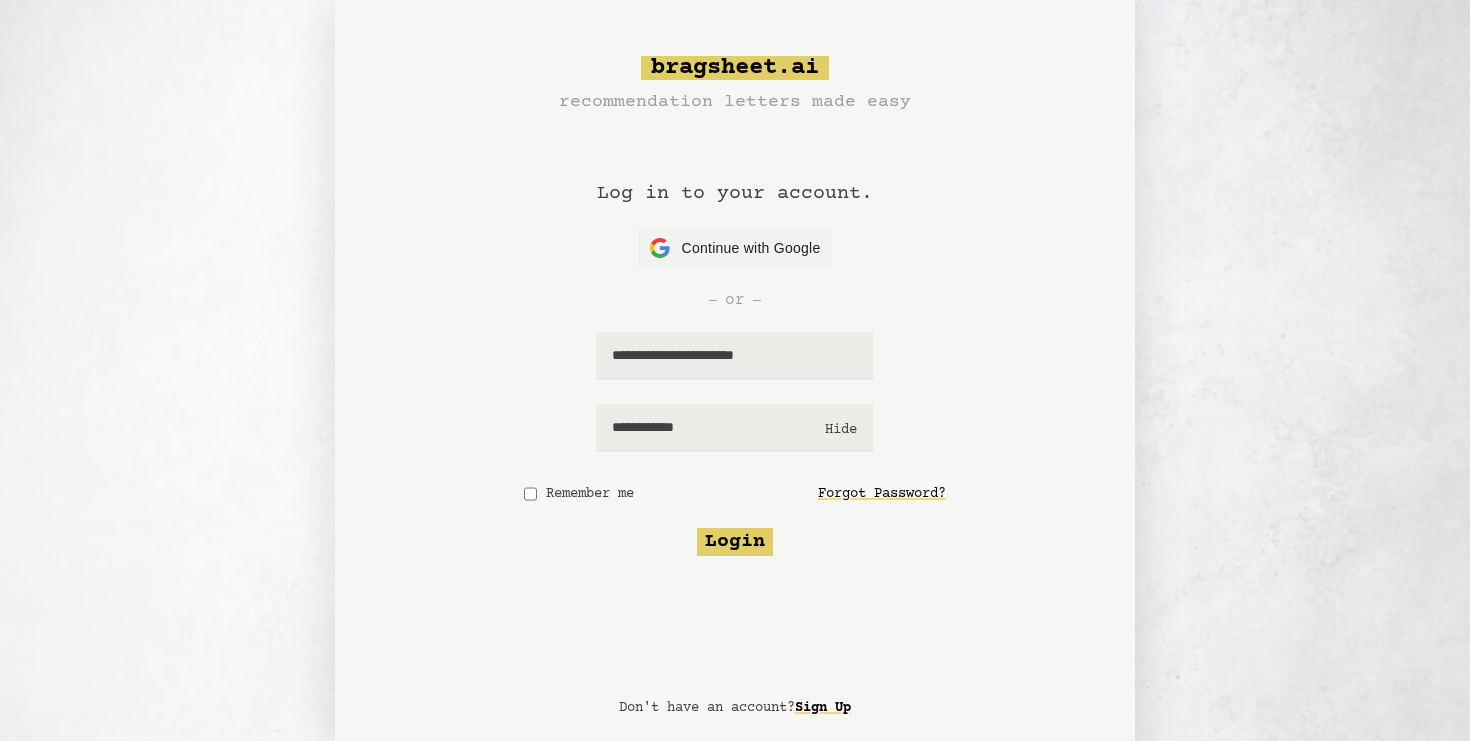 click on "Hide" at bounding box center [841, 430] 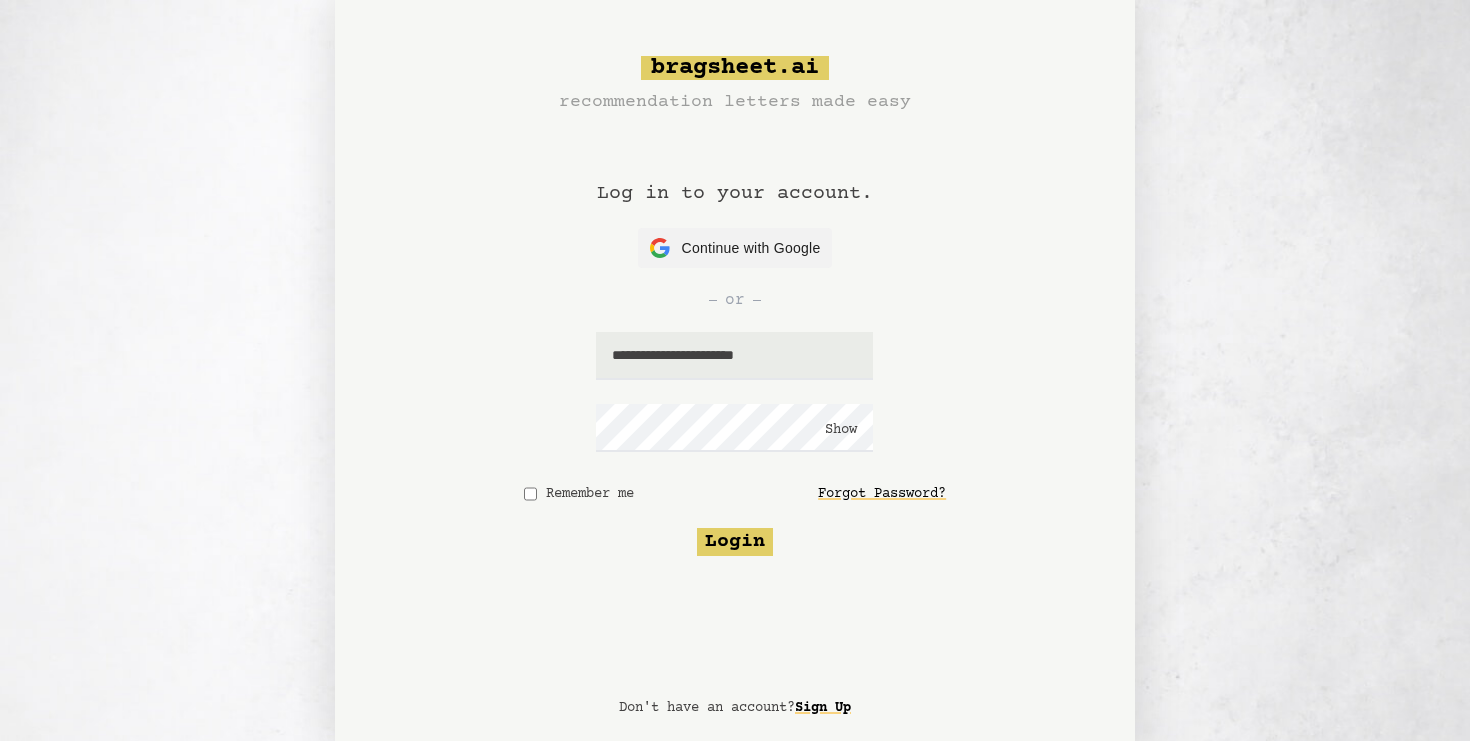 click on "Show" at bounding box center [841, 430] 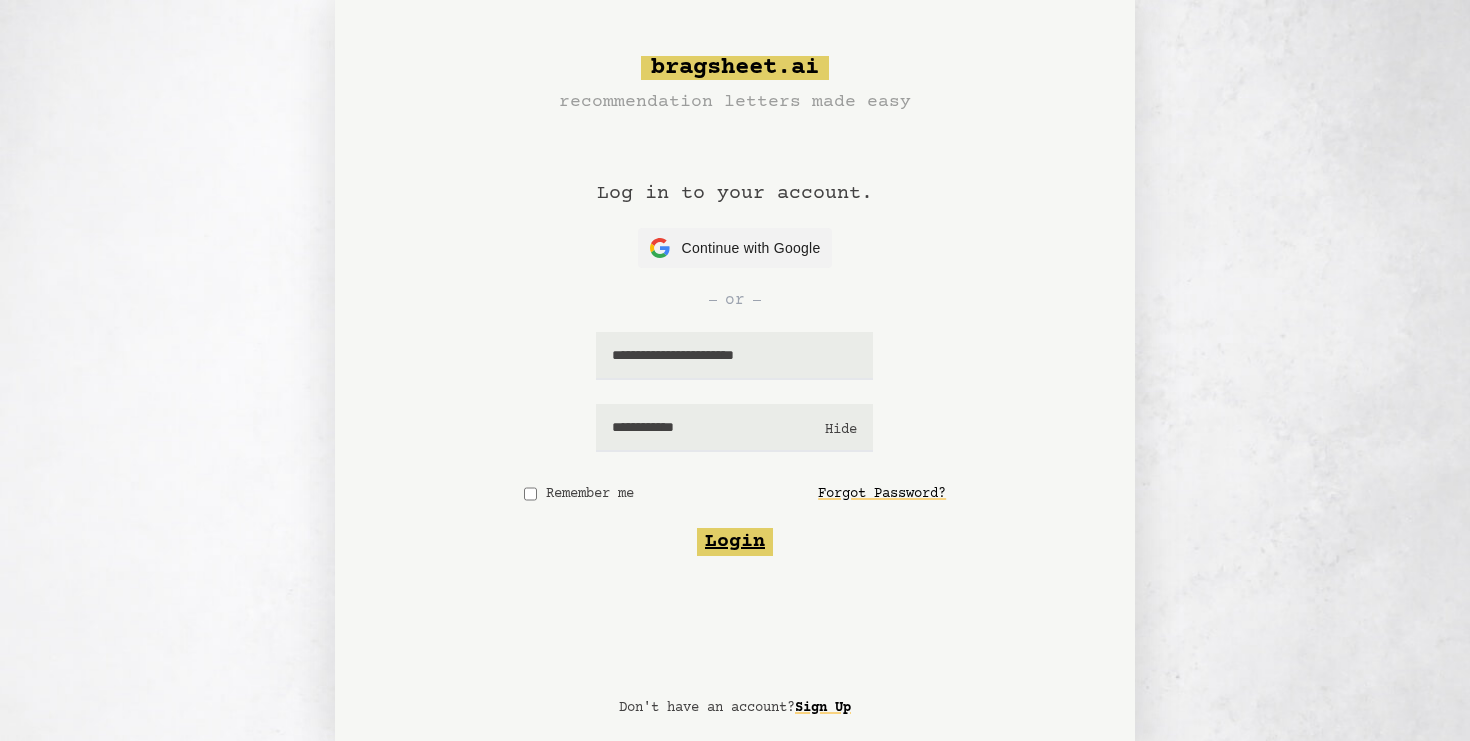 click on "Login" at bounding box center (735, 542) 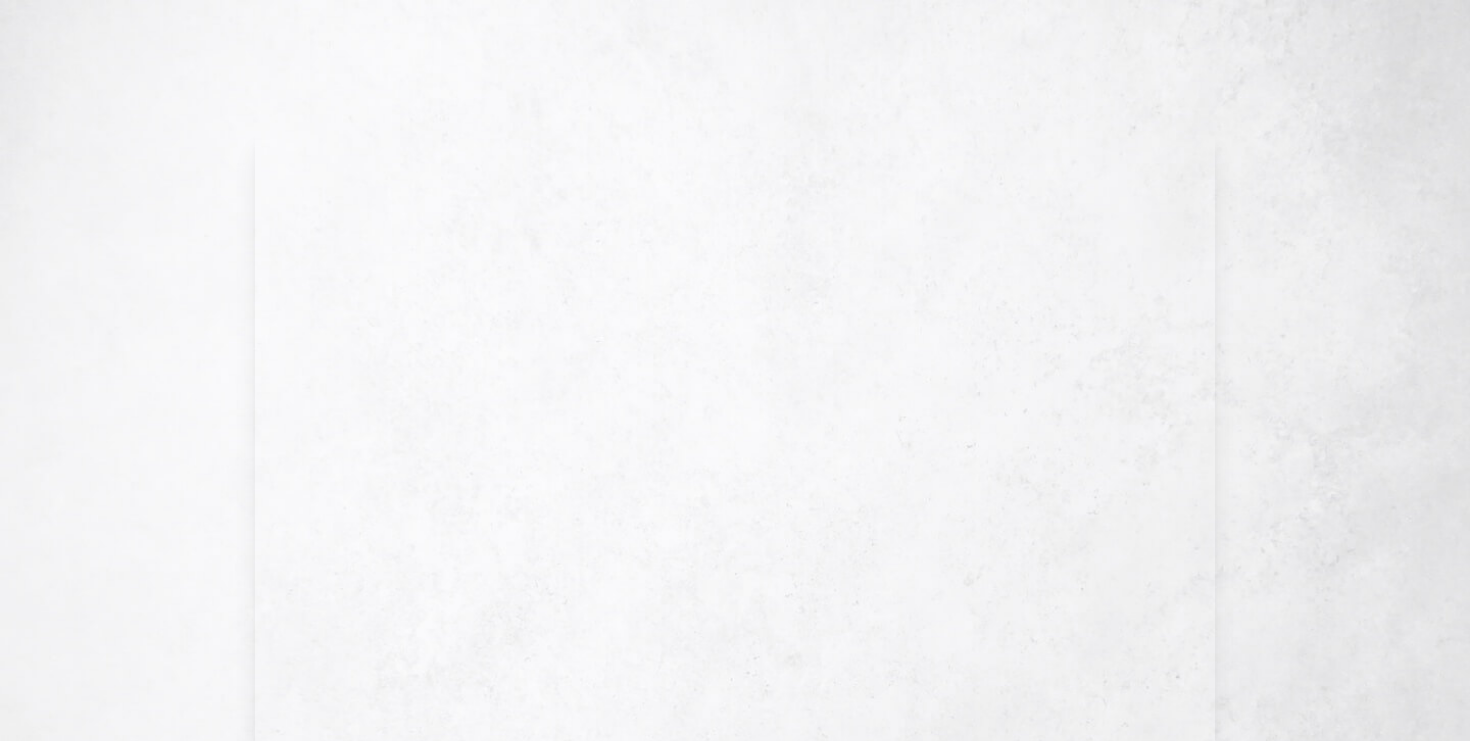 scroll, scrollTop: 0, scrollLeft: 0, axis: both 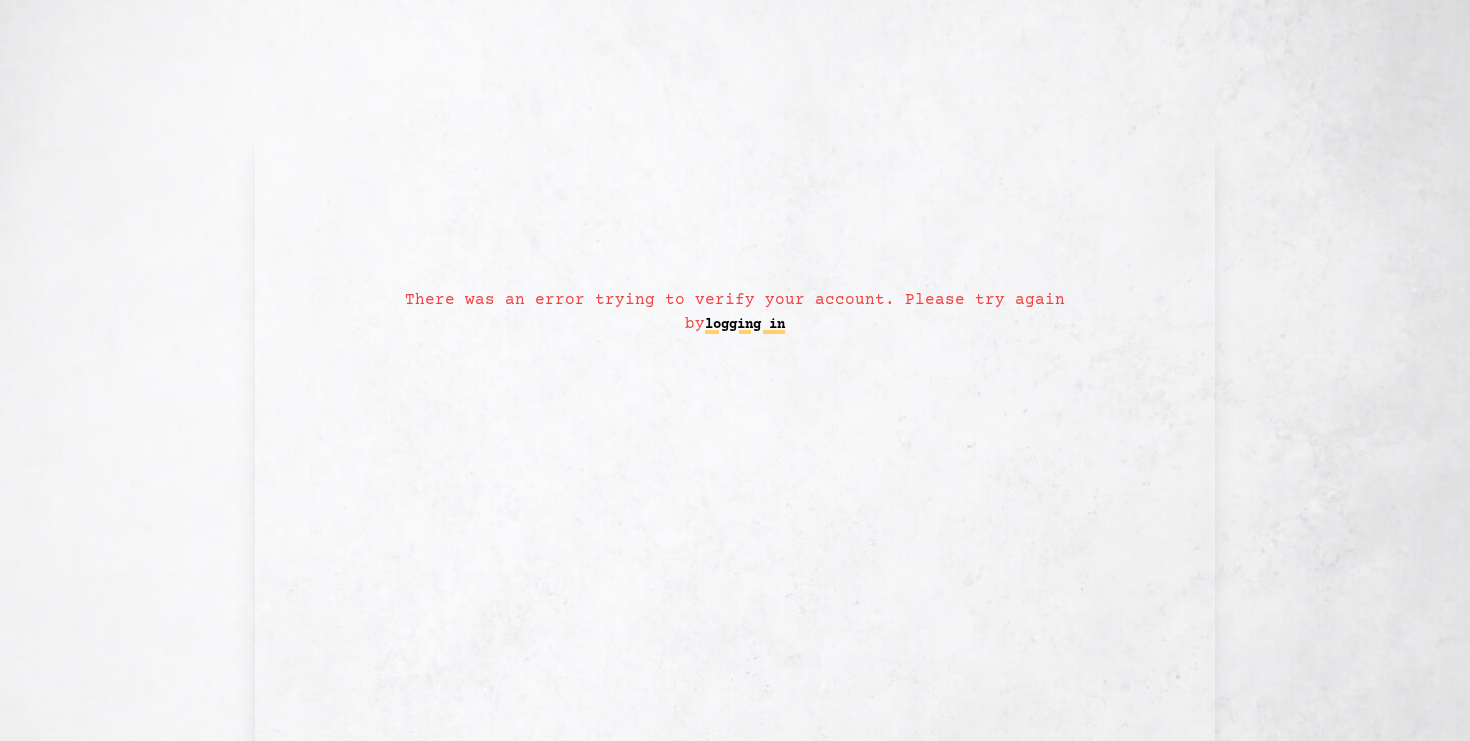 click on "logging in" at bounding box center (745, 325) 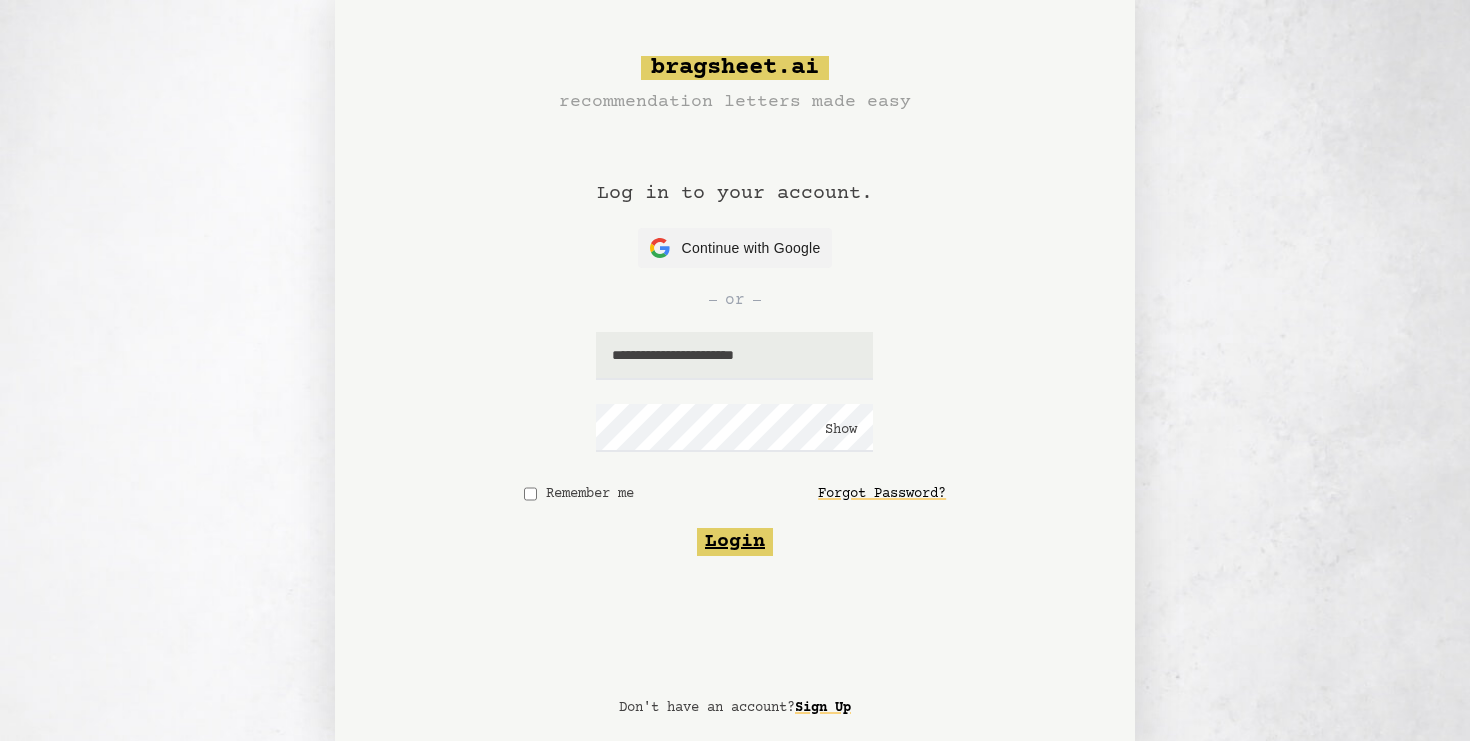 click on "Login" at bounding box center [735, 542] 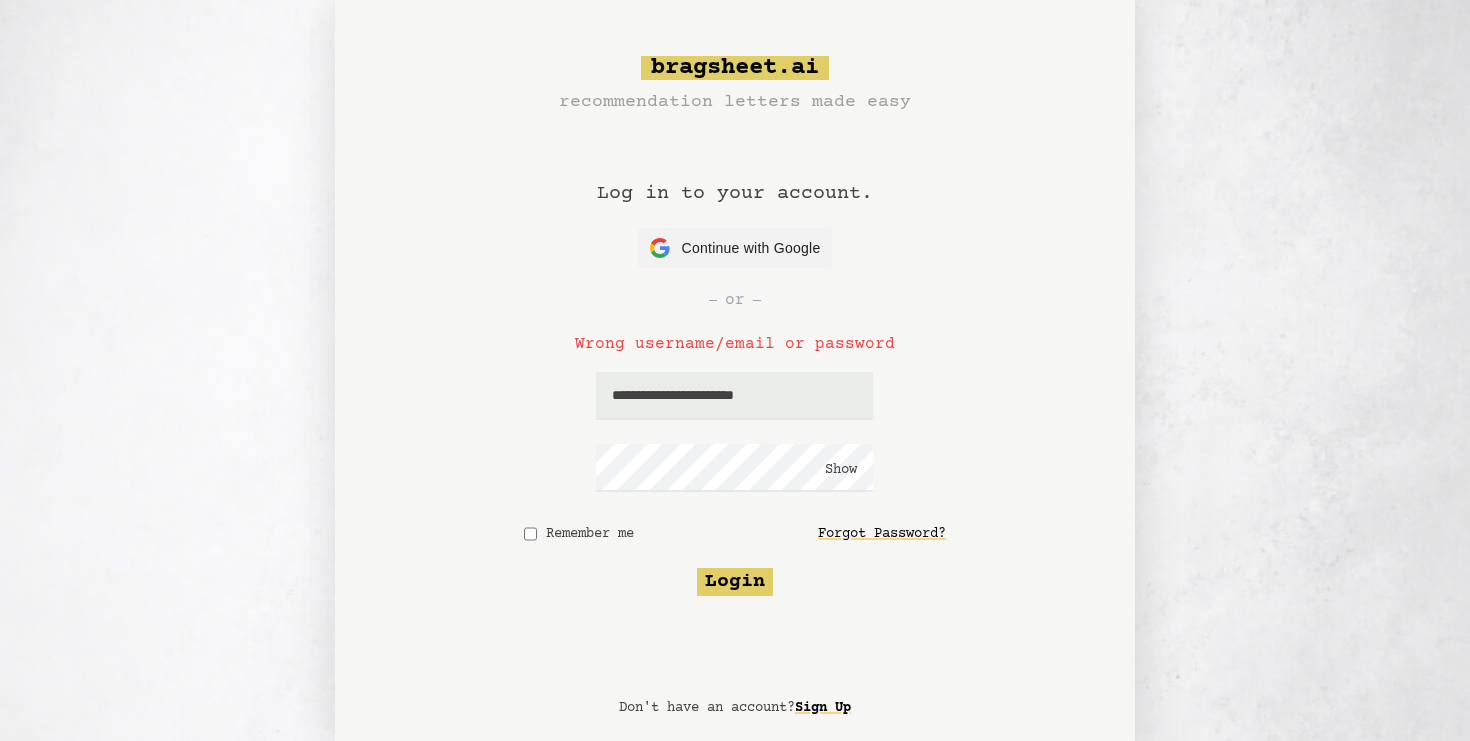 click on "**********" 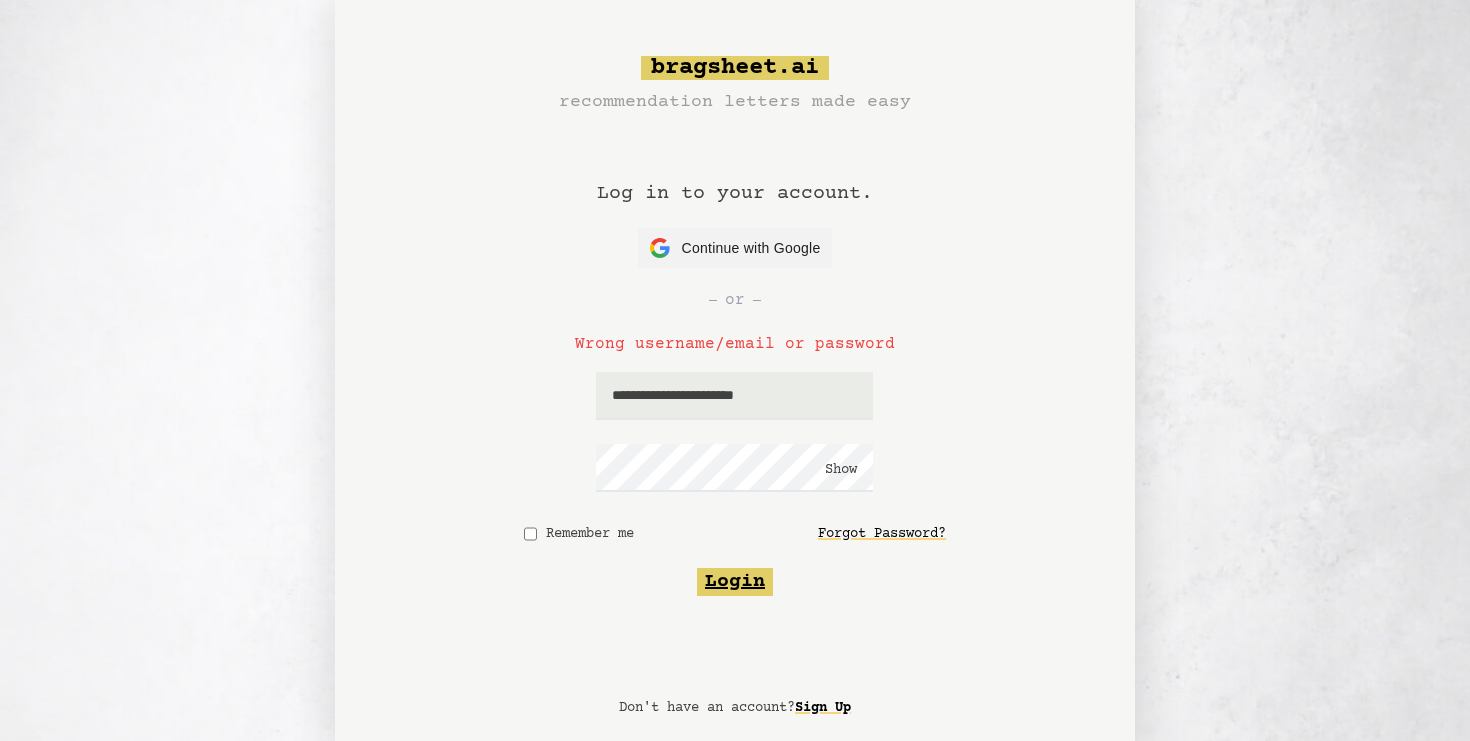 click on "Login" at bounding box center [735, 582] 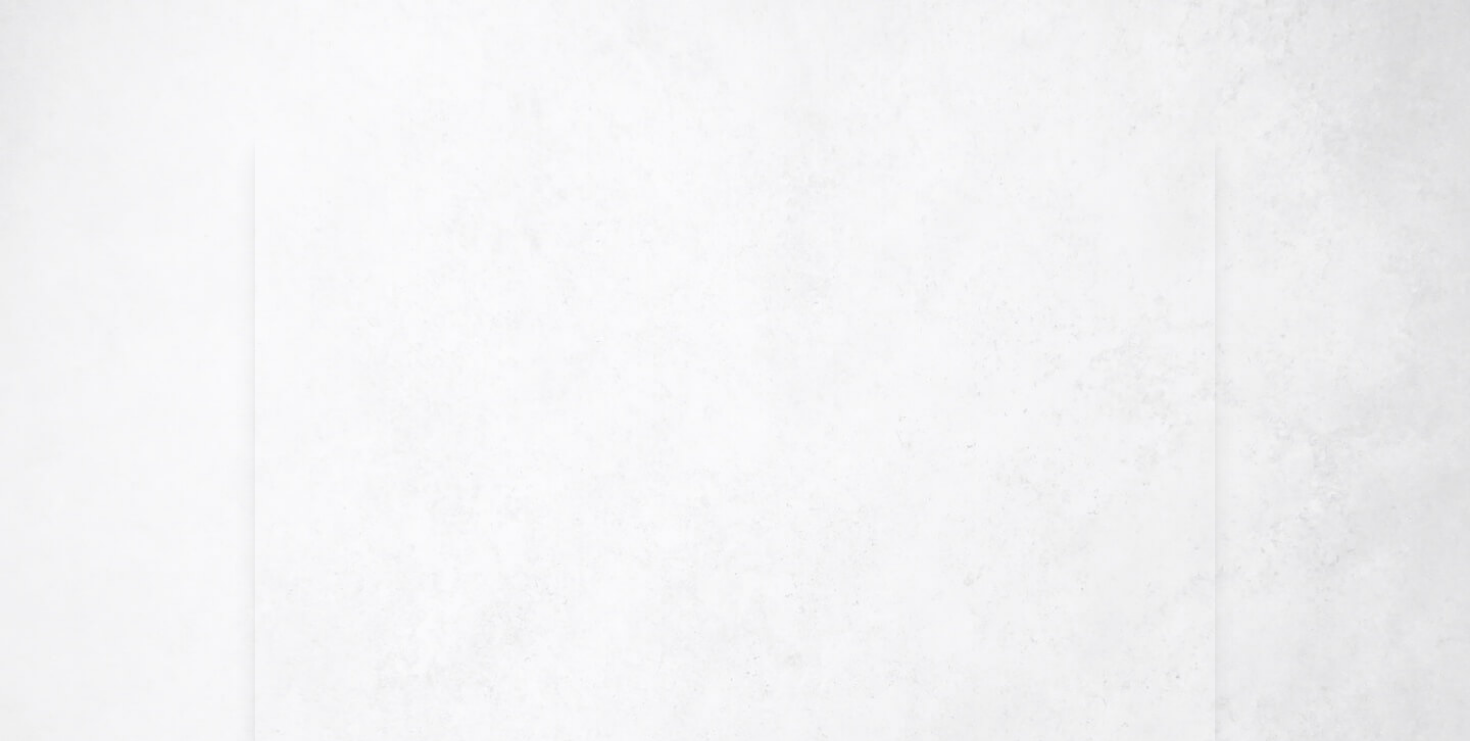 scroll, scrollTop: 0, scrollLeft: 0, axis: both 